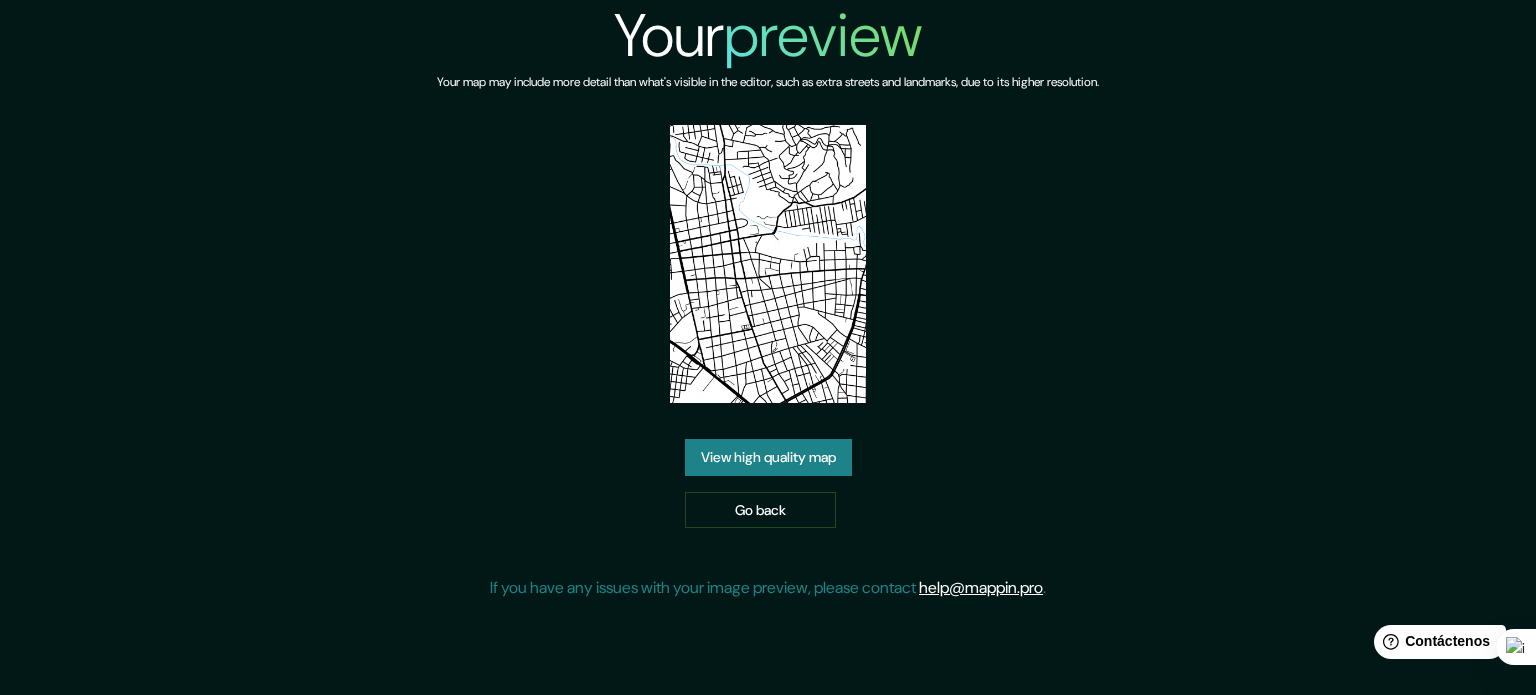 scroll, scrollTop: 0, scrollLeft: 0, axis: both 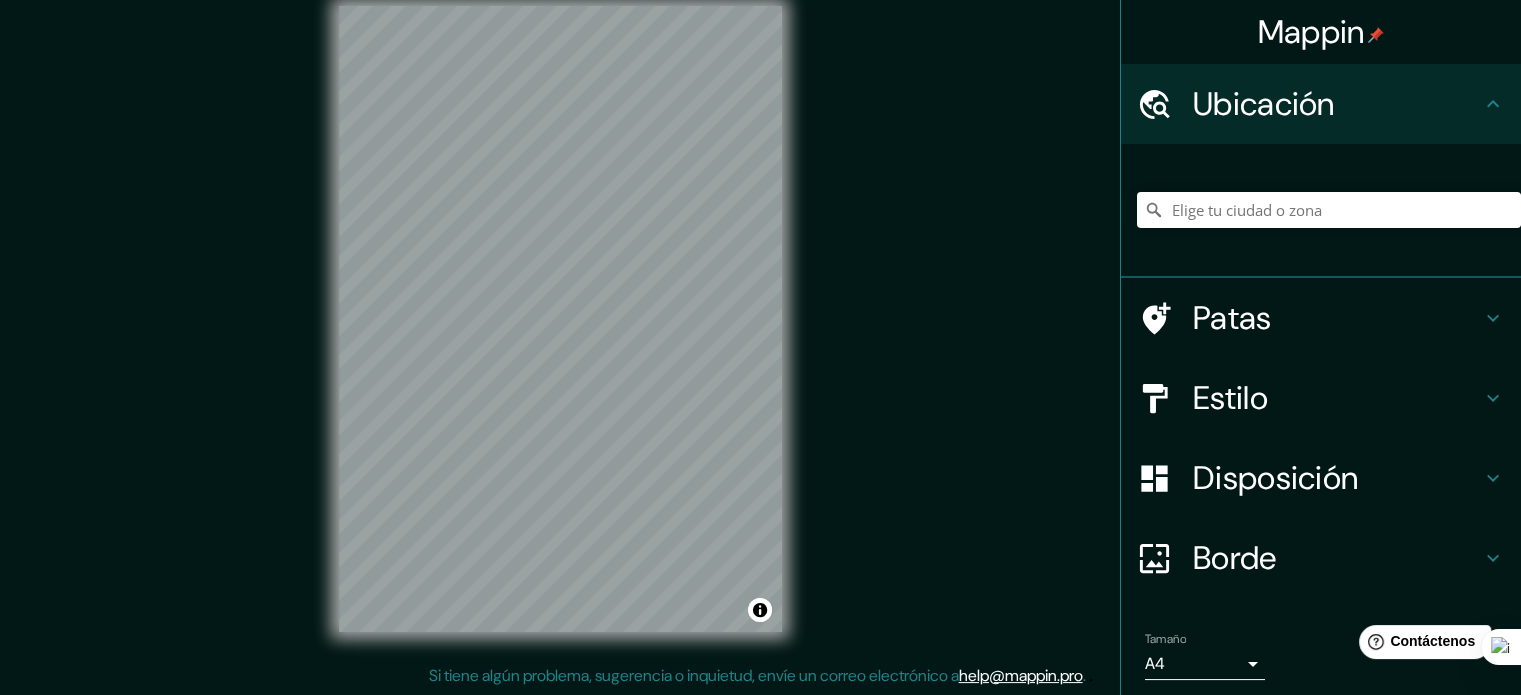 click on "Ubicación" at bounding box center [1264, 104] 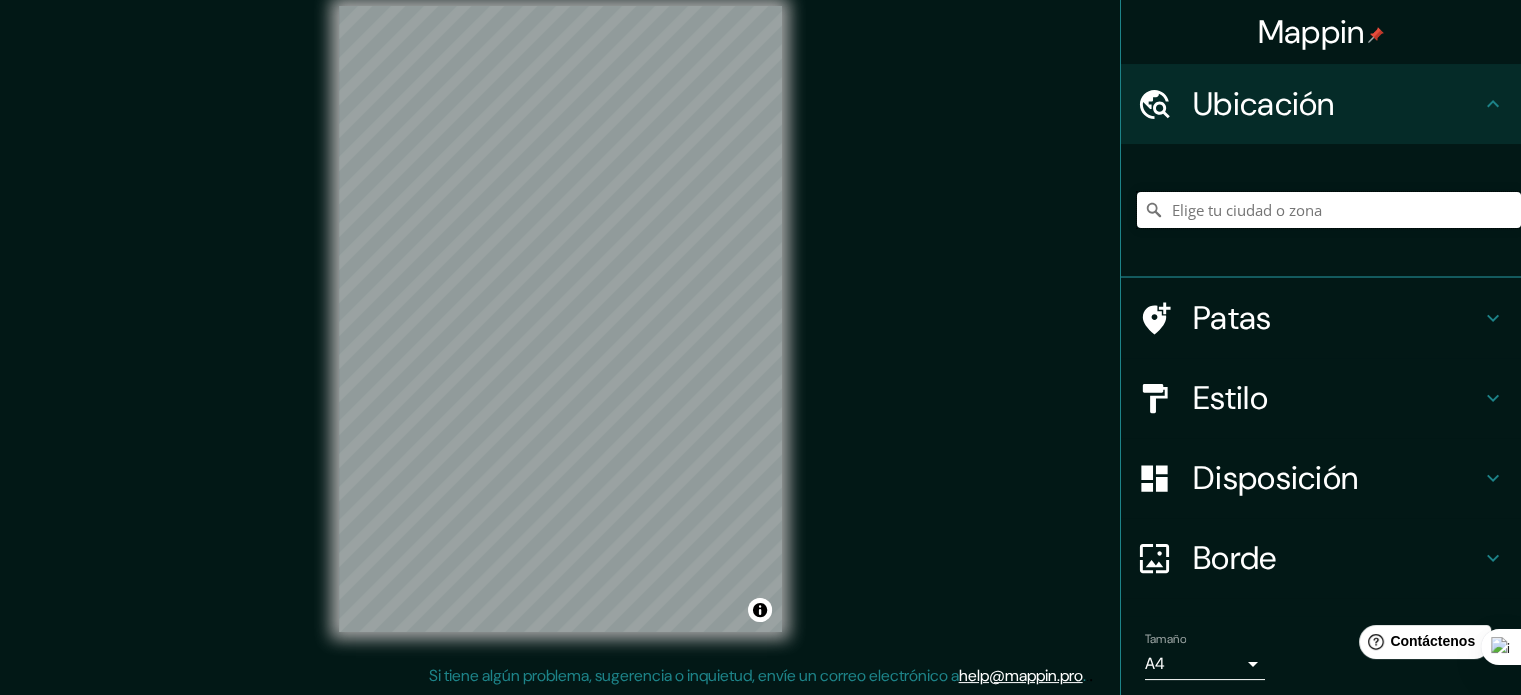 click at bounding box center [1329, 210] 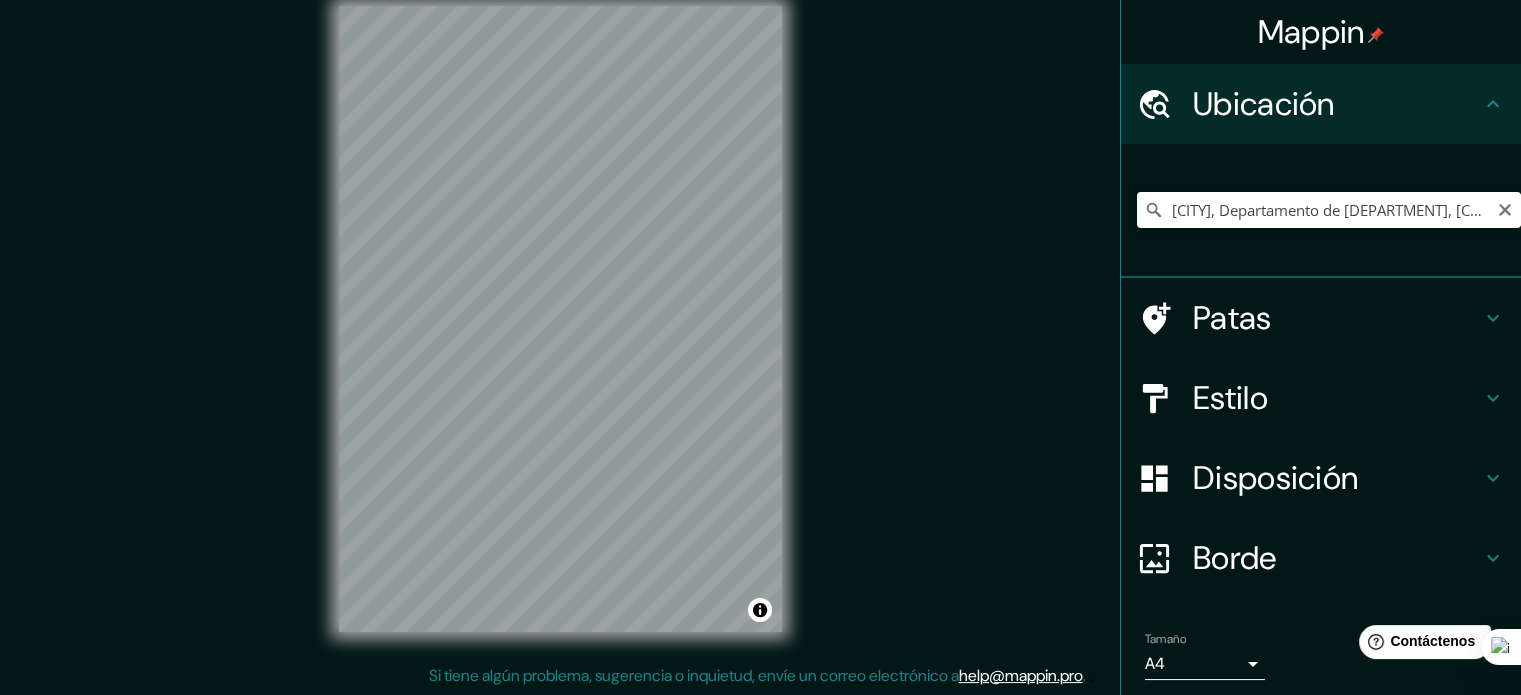 click on "Estilo" at bounding box center (1337, 398) 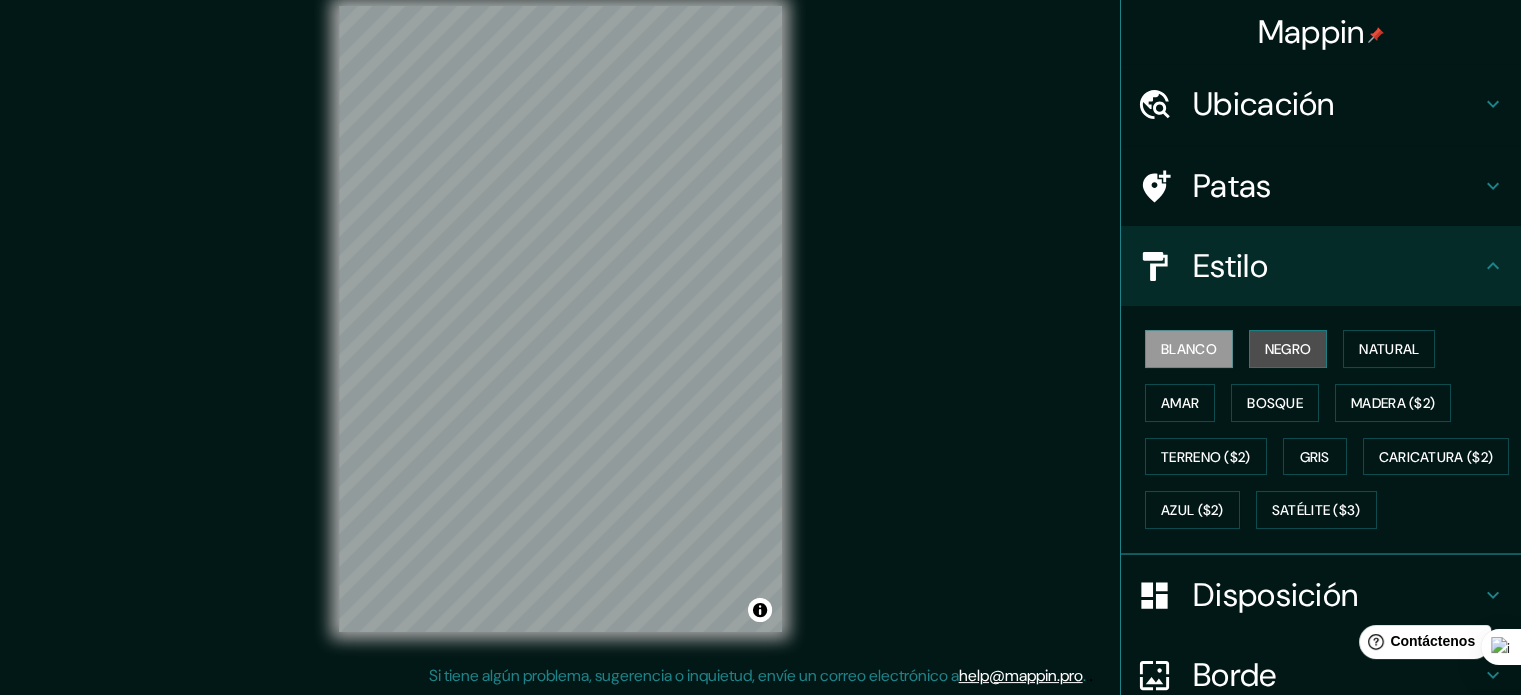 click on "Negro" at bounding box center (1288, 349) 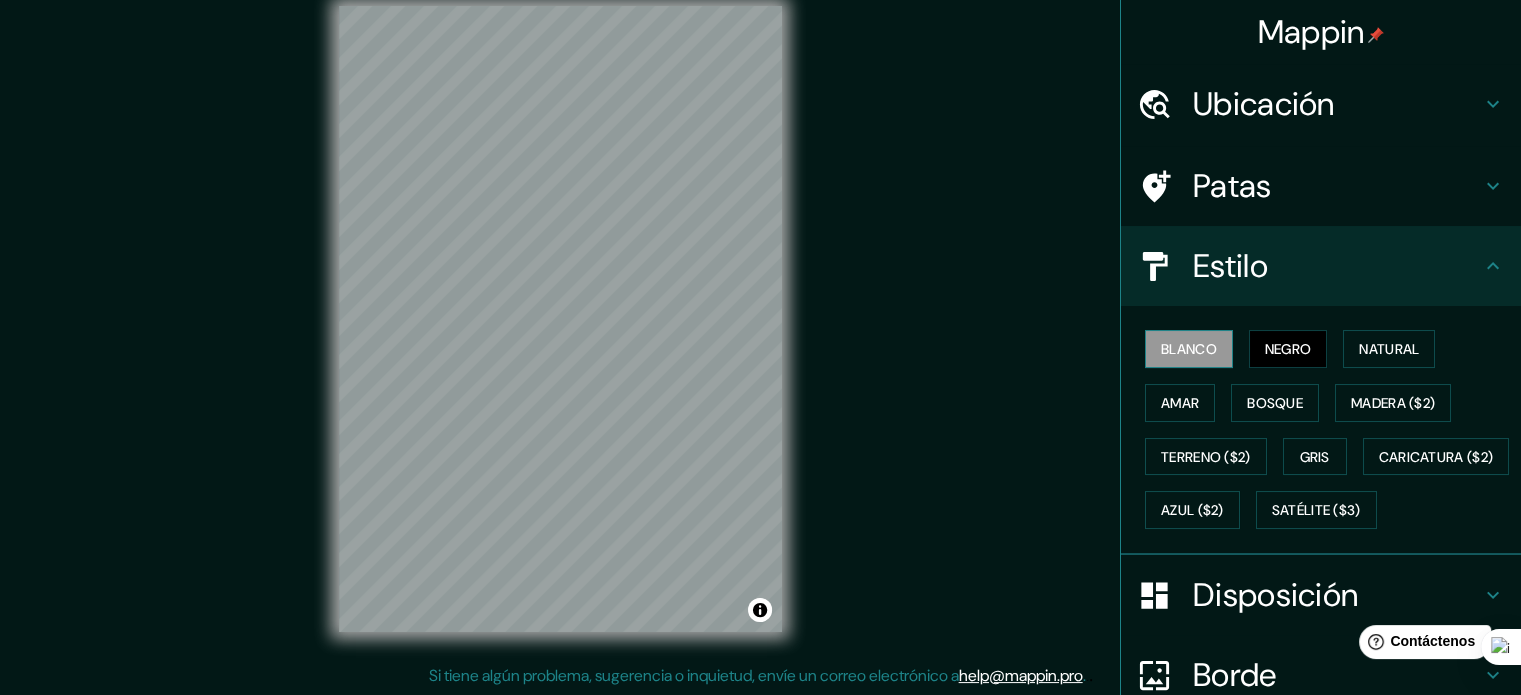 click on "Blanco" at bounding box center [1189, 349] 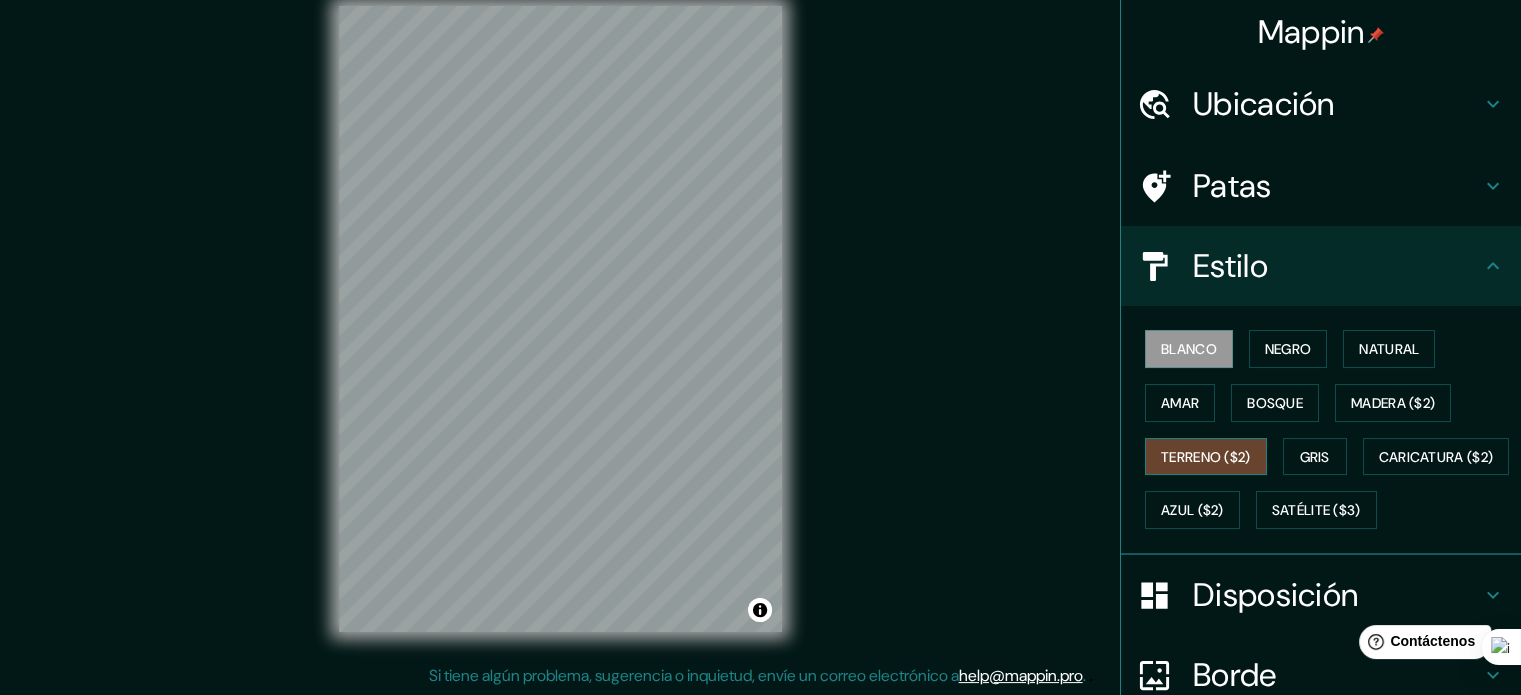 click on "Terreno ($2)" at bounding box center (1206, 457) 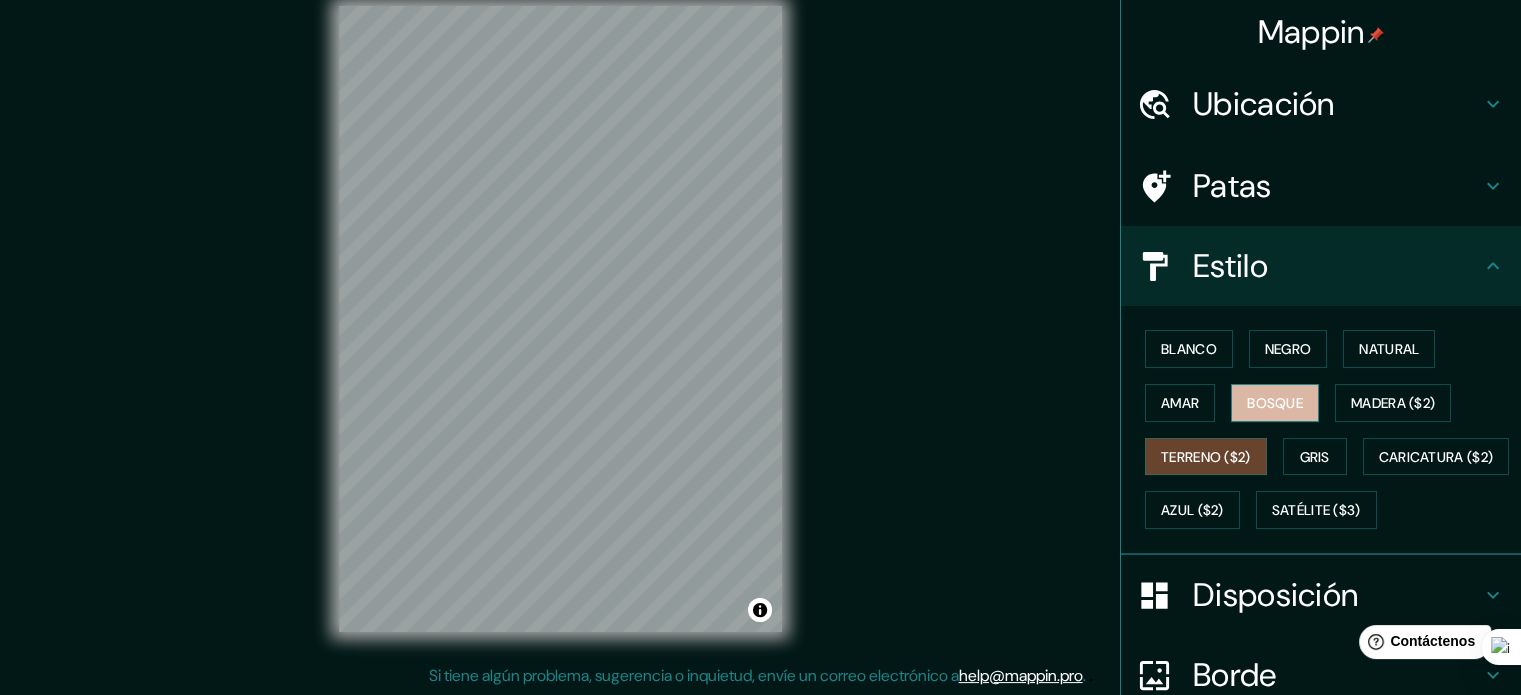 click on "Bosque" at bounding box center [1275, 403] 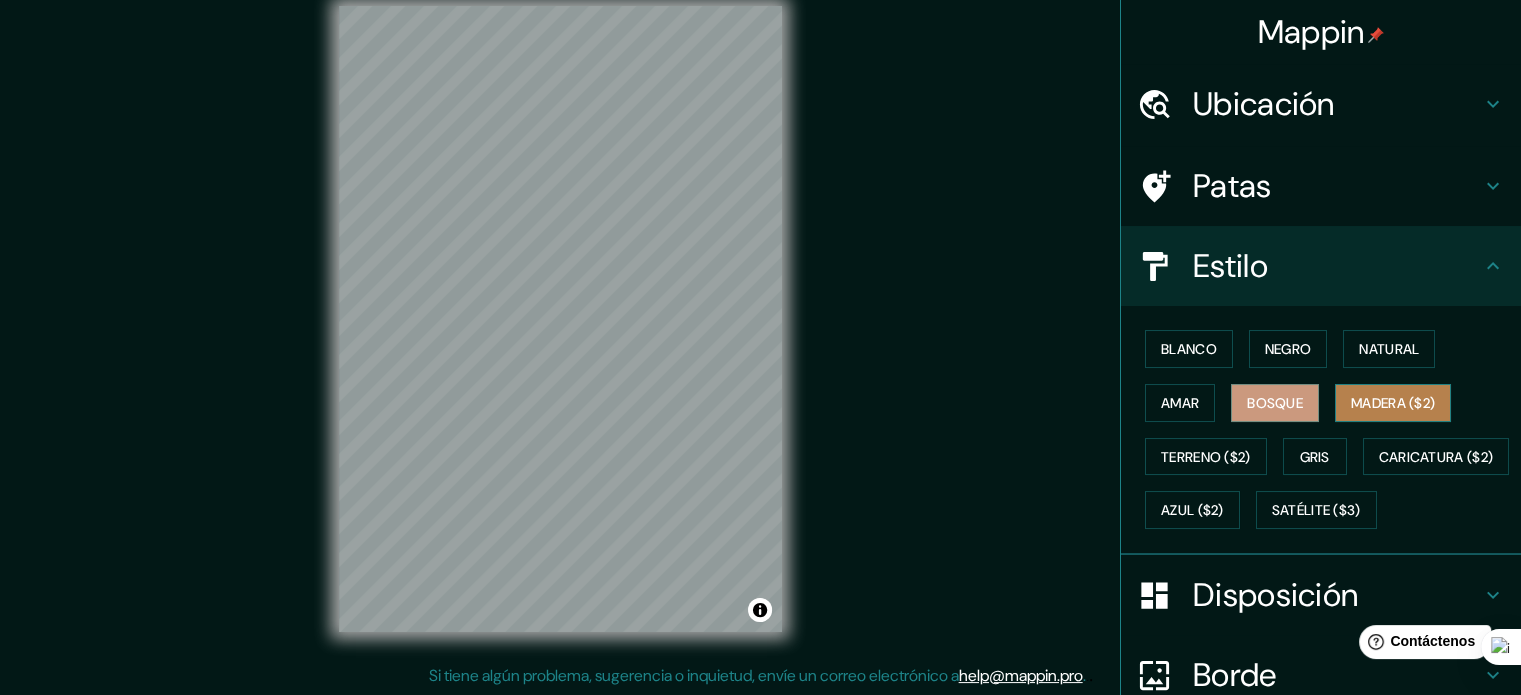 click on "Madera ($2)" at bounding box center [1393, 403] 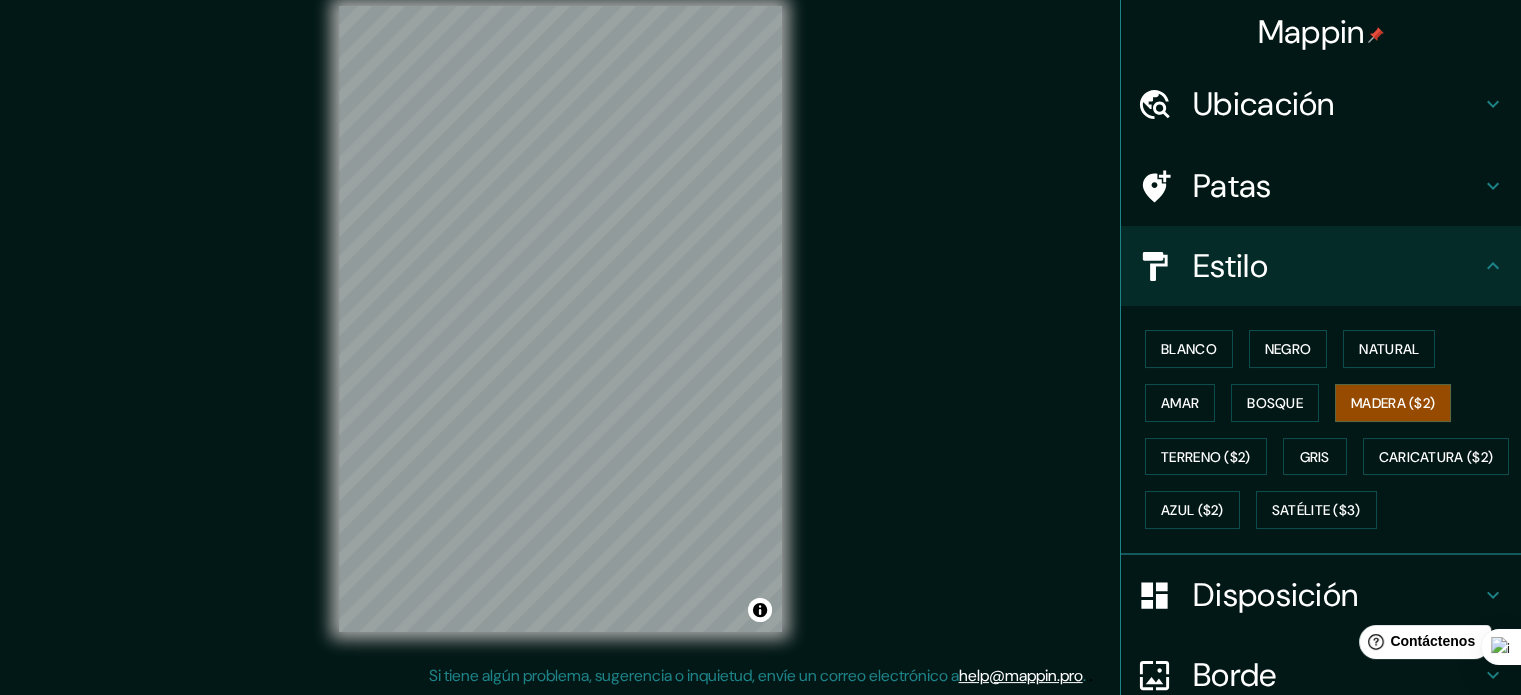 click on "Ubicación" at bounding box center [1264, 104] 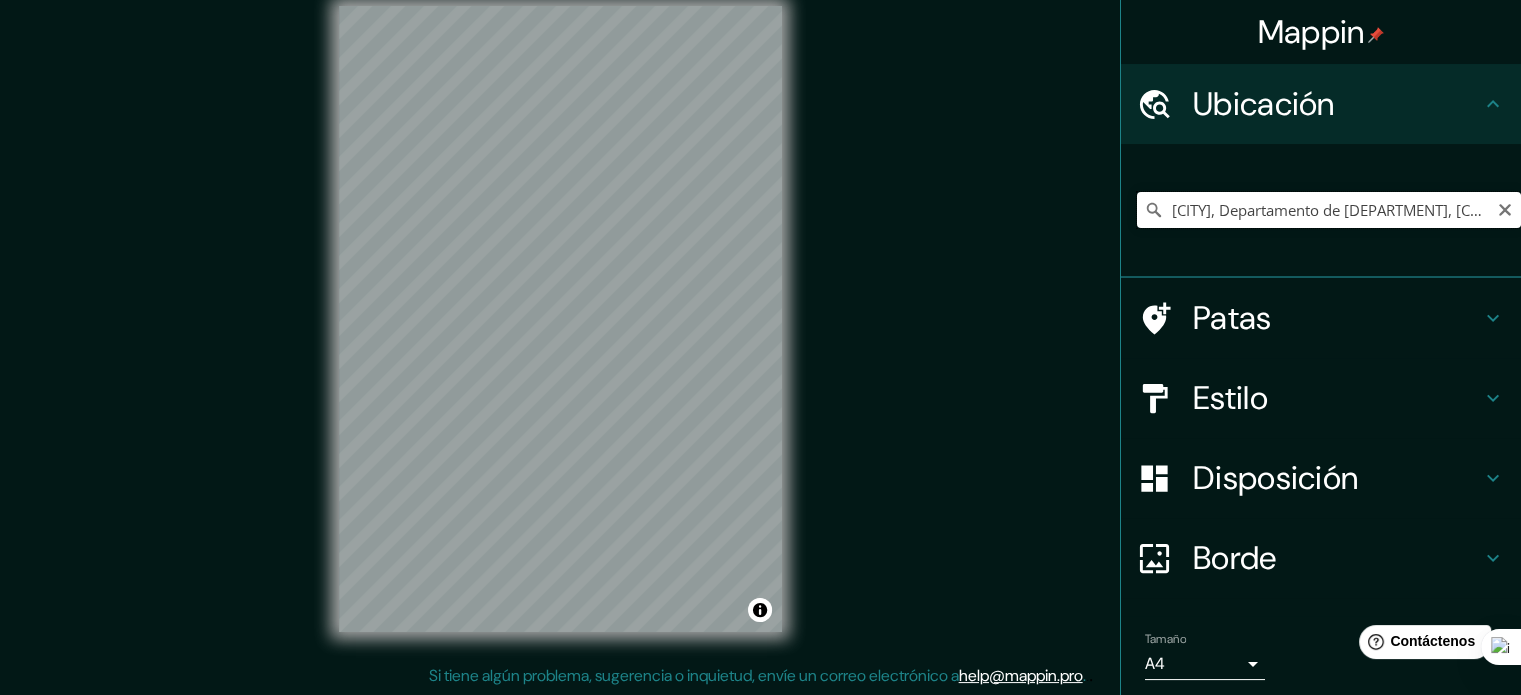 click on "[CITY], Departamento de [DEPARTMENT], [COUNTRY]" at bounding box center (1329, 210) 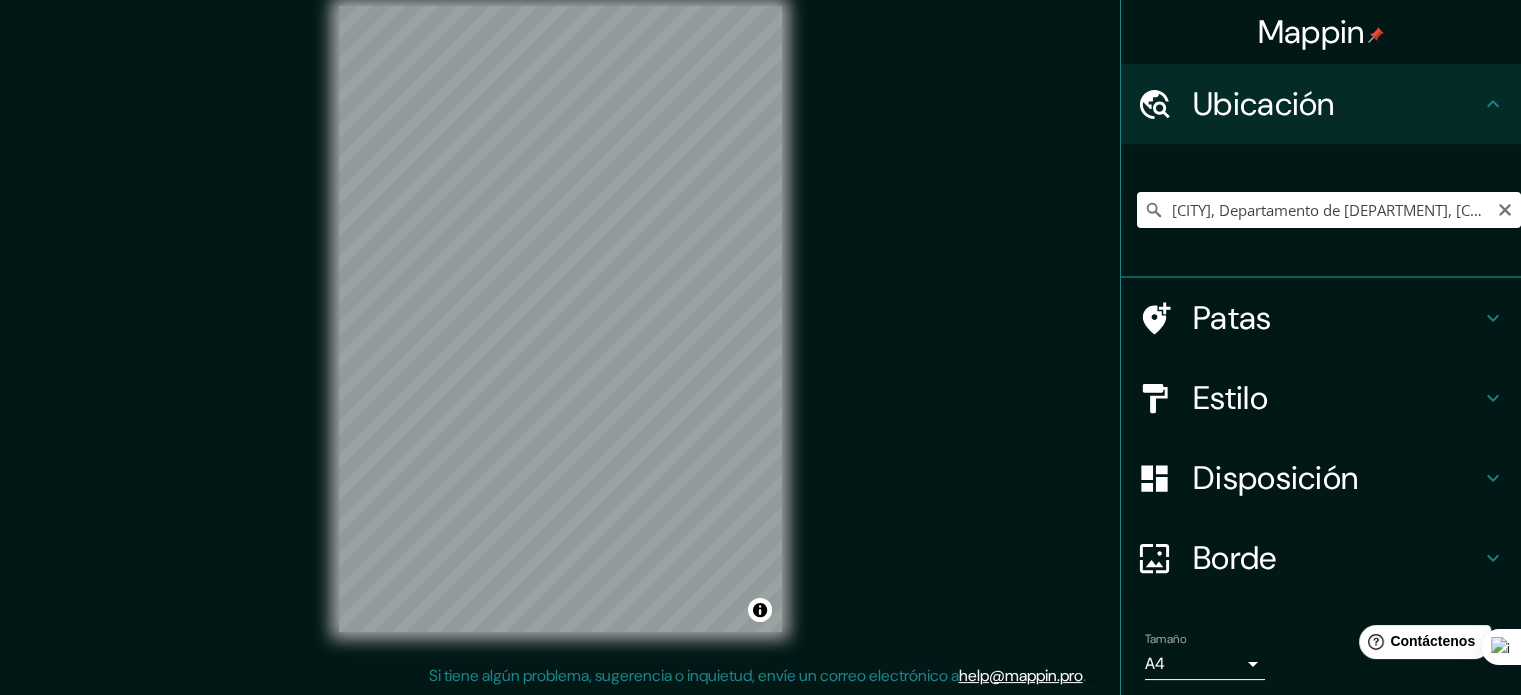 click 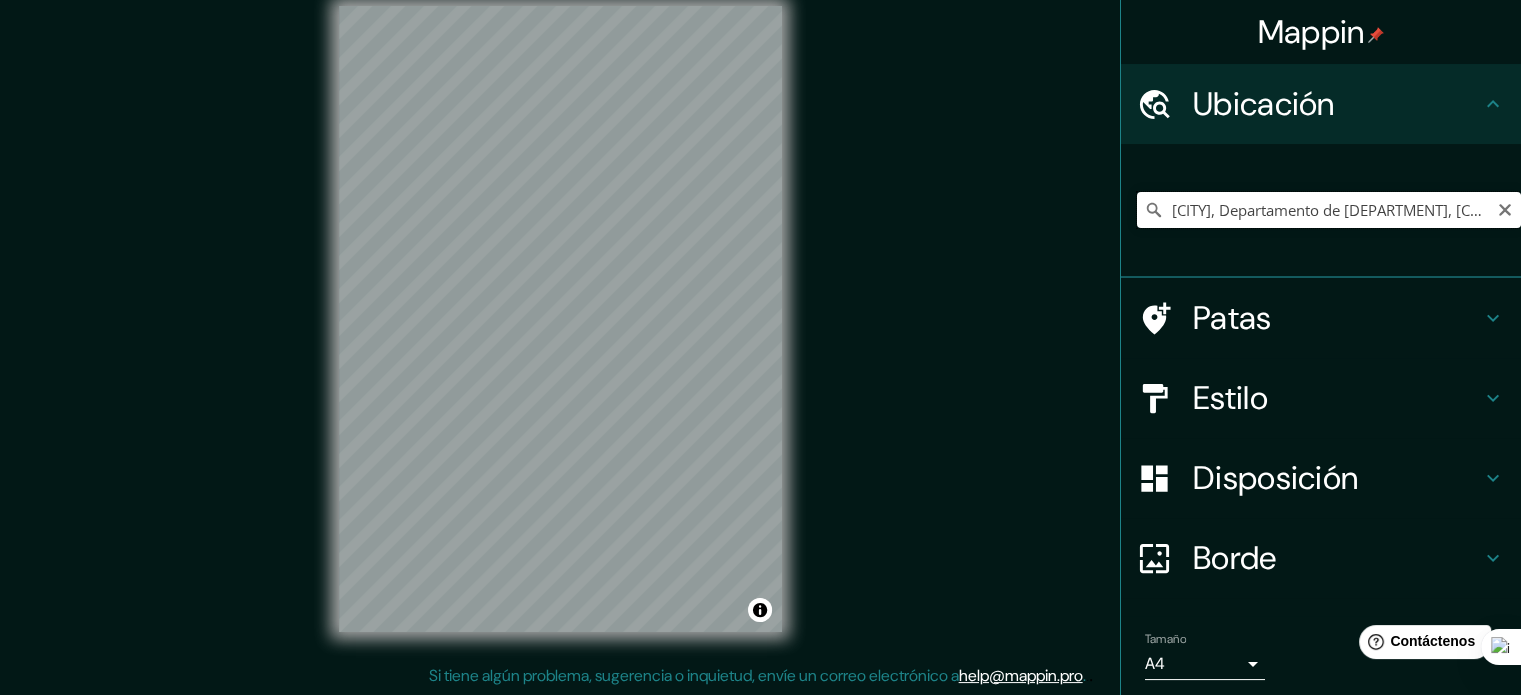 click on "[CITY], Departamento de [DEPARTMENT], [COUNTRY]" at bounding box center (1329, 210) 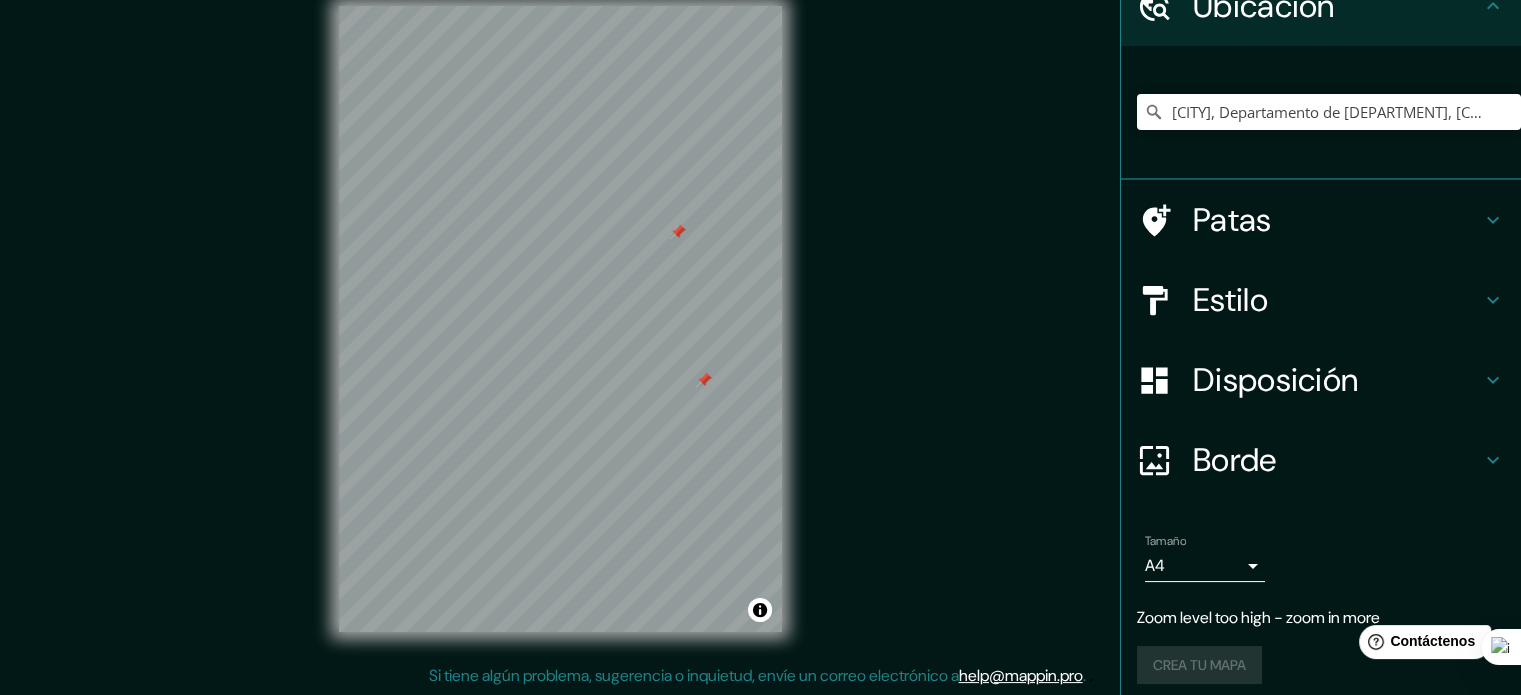 scroll, scrollTop: 109, scrollLeft: 0, axis: vertical 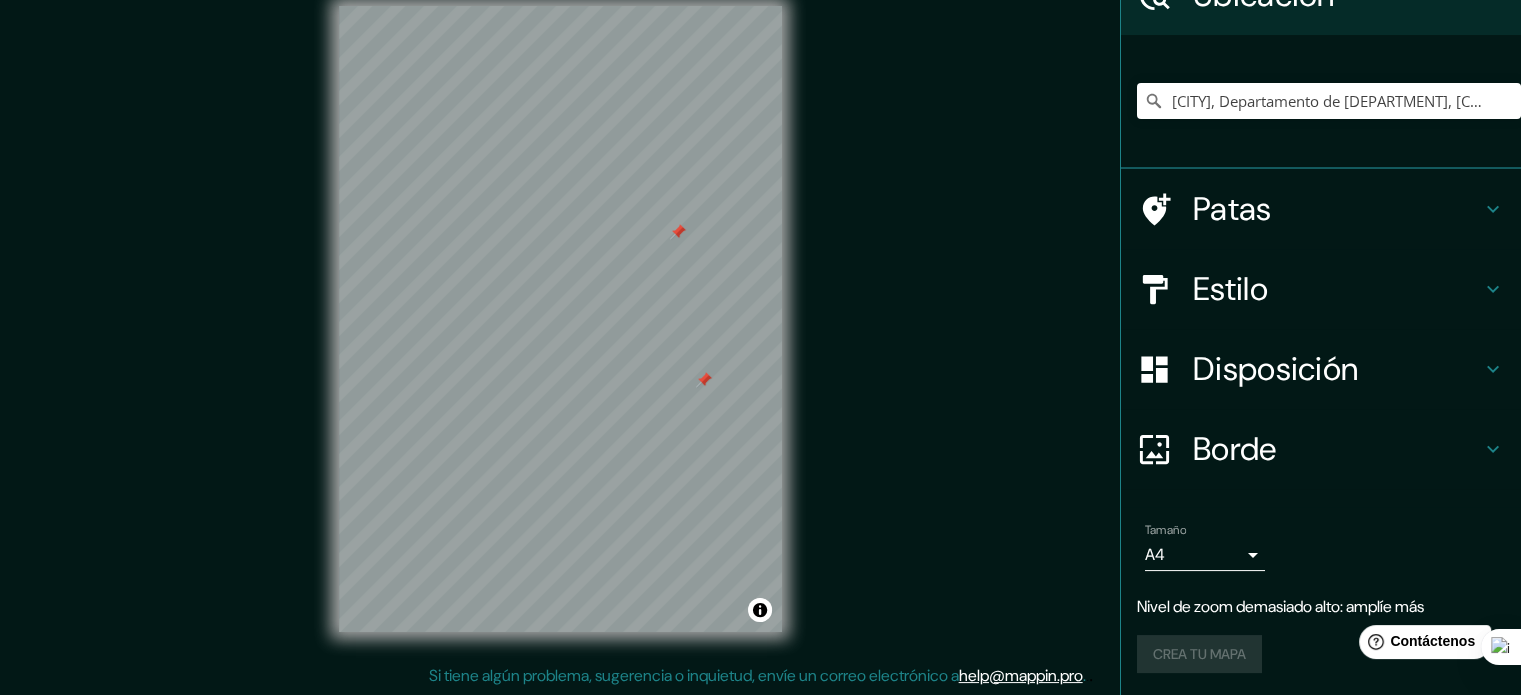 click at bounding box center (704, 380) 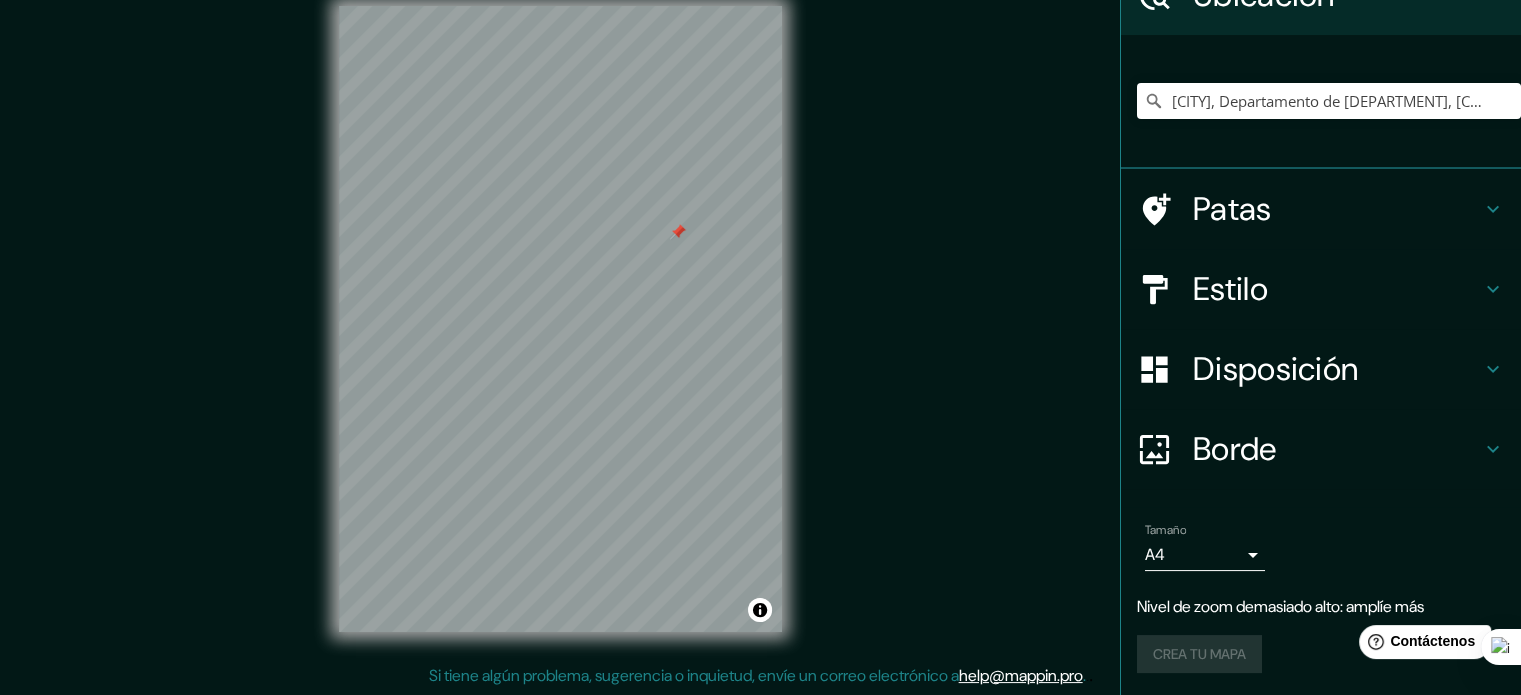click at bounding box center (678, 232) 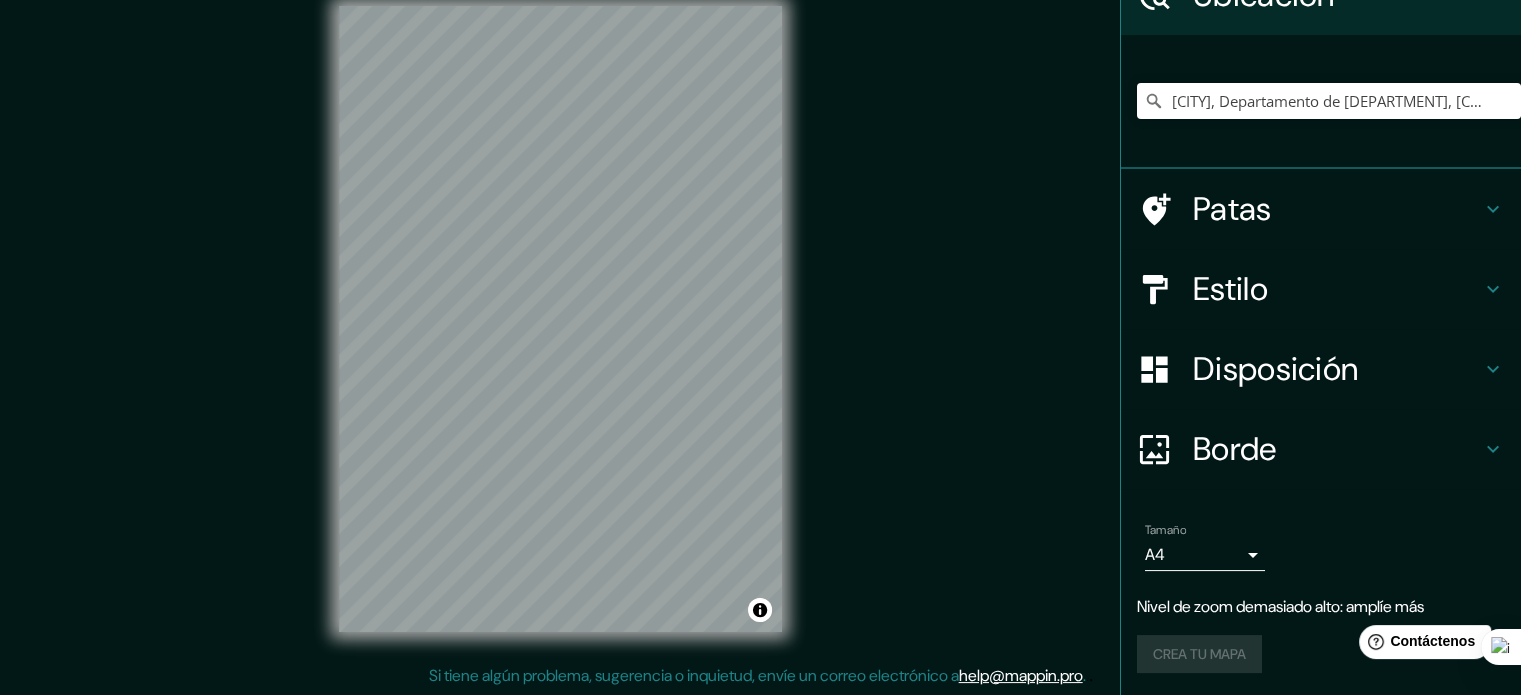 scroll, scrollTop: 69, scrollLeft: 0, axis: vertical 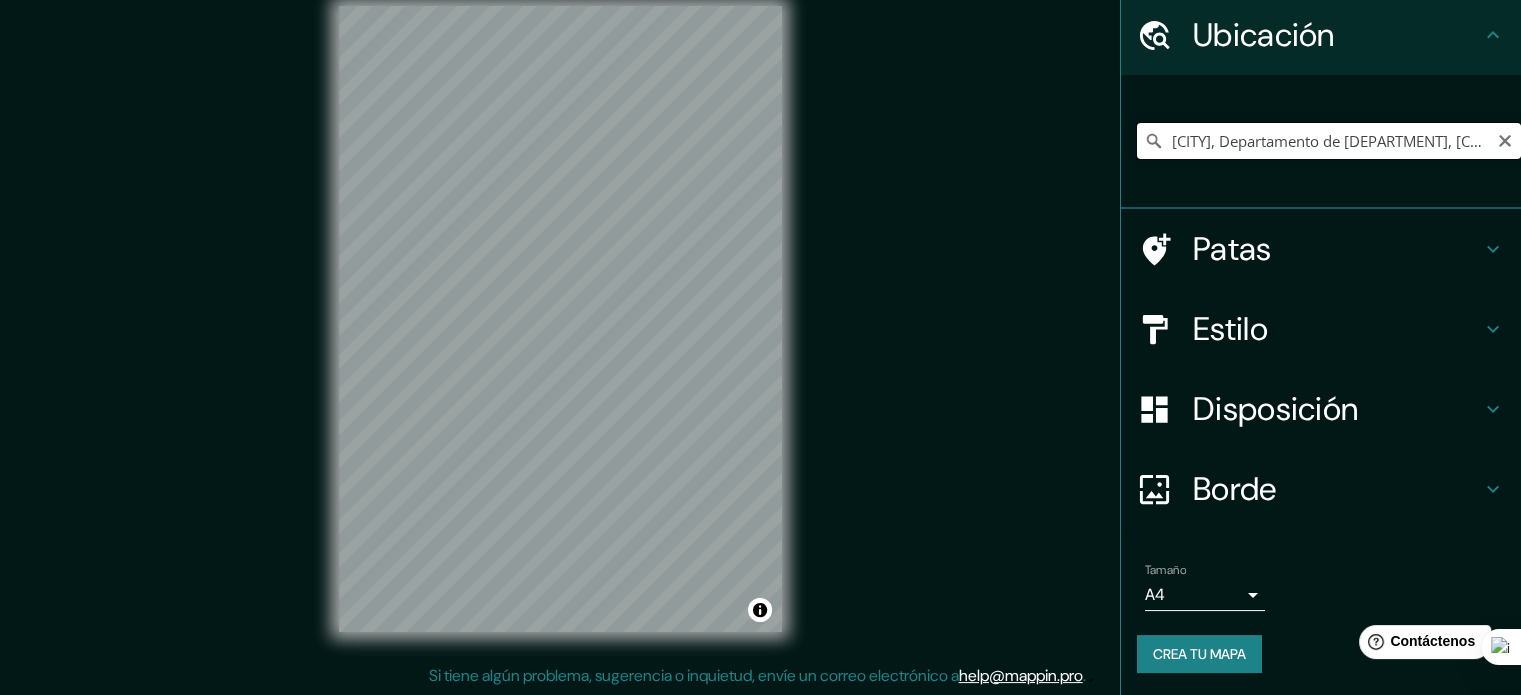 click on "[CITY], Departamento de [DEPARTMENT], [COUNTRY]" at bounding box center [1329, 141] 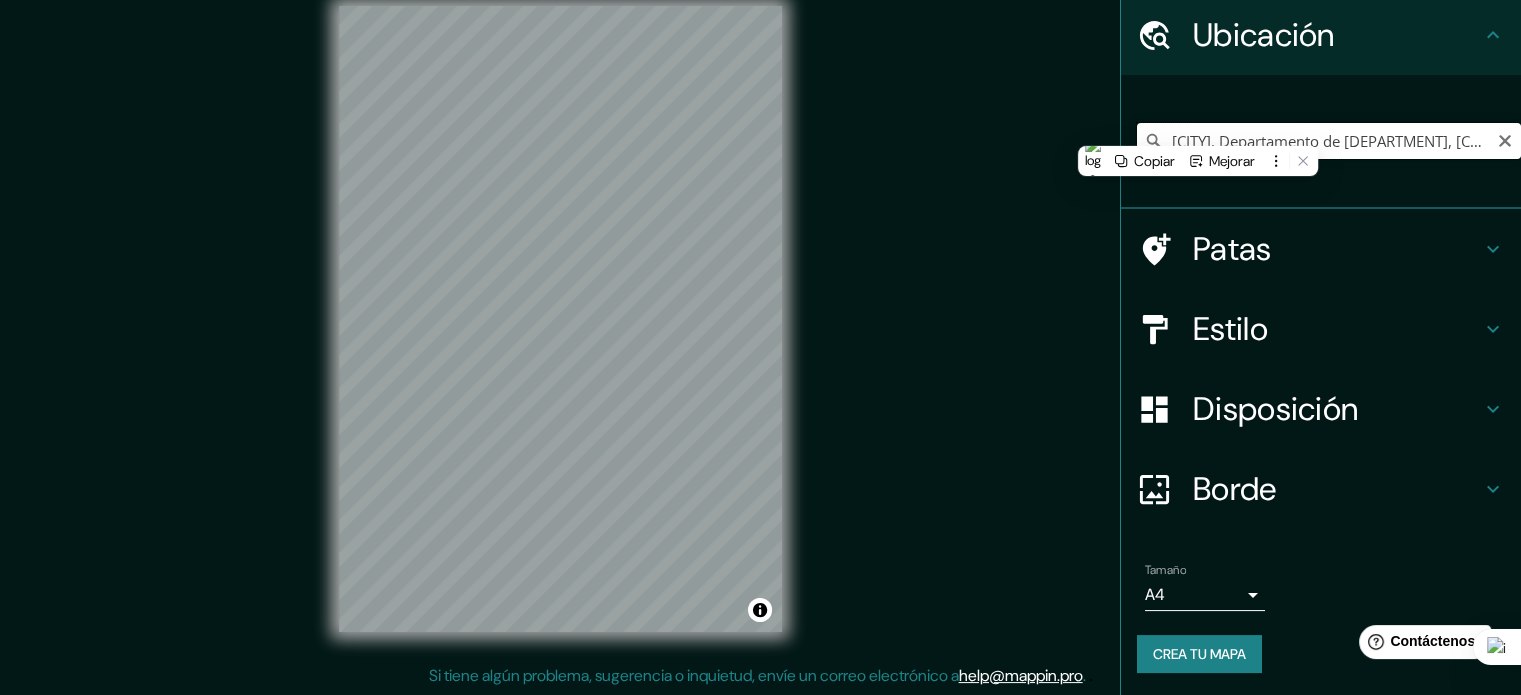 click on "[CITY], Departamento de [DEPARTMENT], [COUNTRY]" at bounding box center (1329, 141) 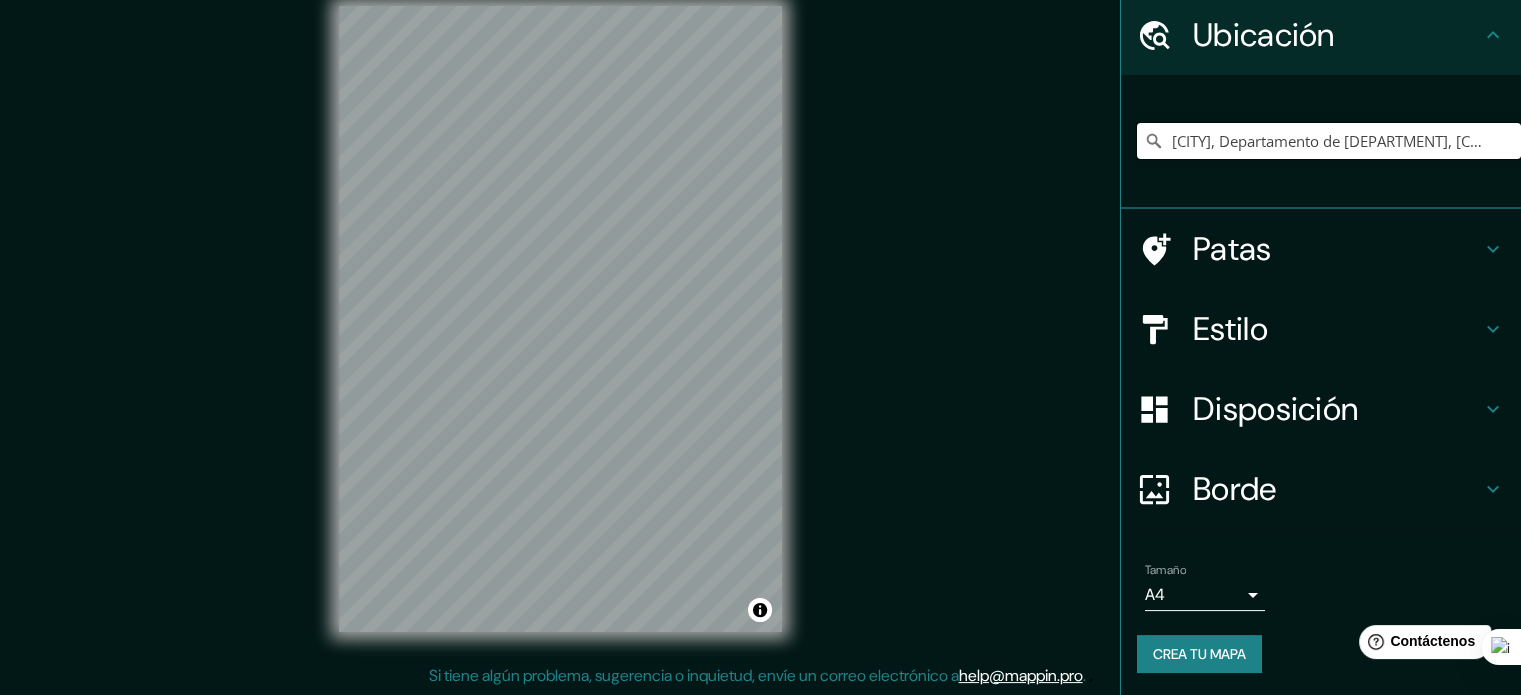drag, startPoint x: 1204, startPoint y: 135, endPoint x: 1533, endPoint y: 124, distance: 329.18384 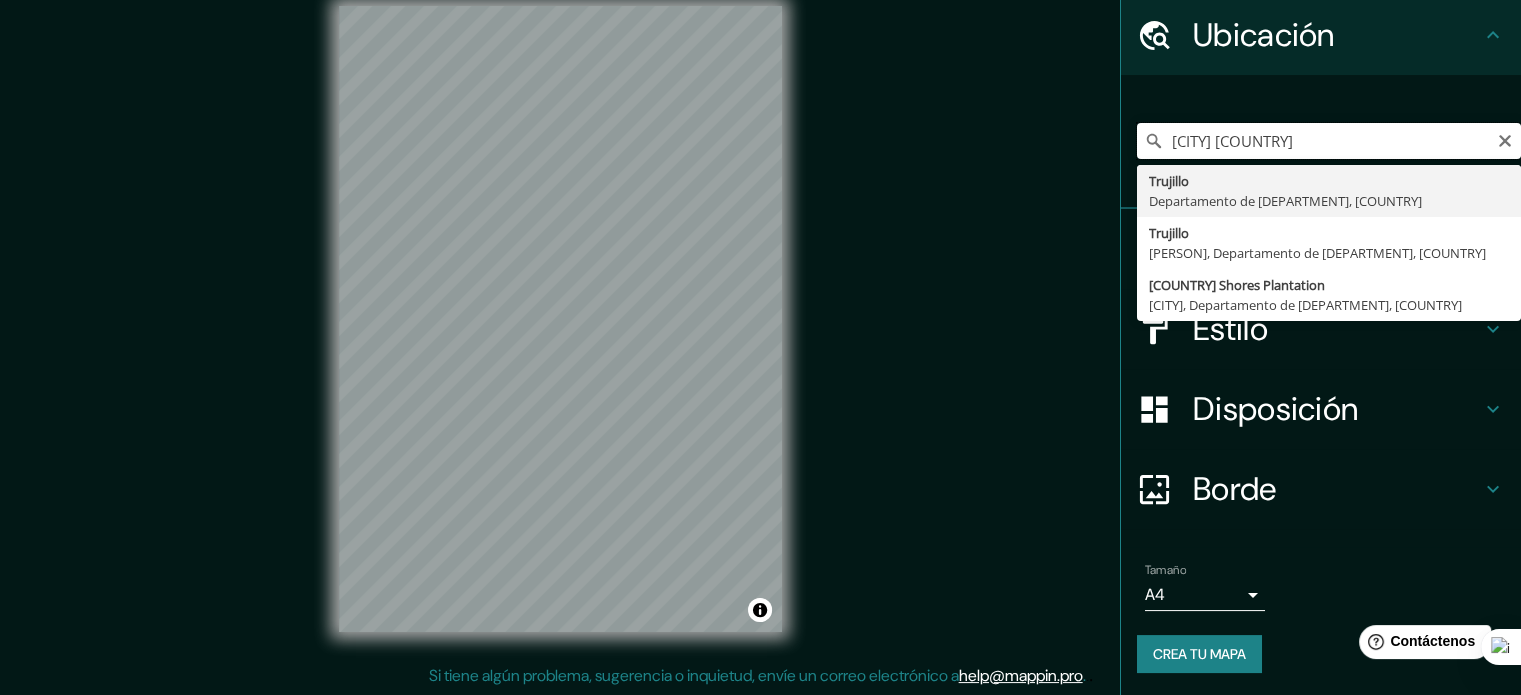 type on "[CITY], Departamento de [DEPARTMENT], [COUNTRY]" 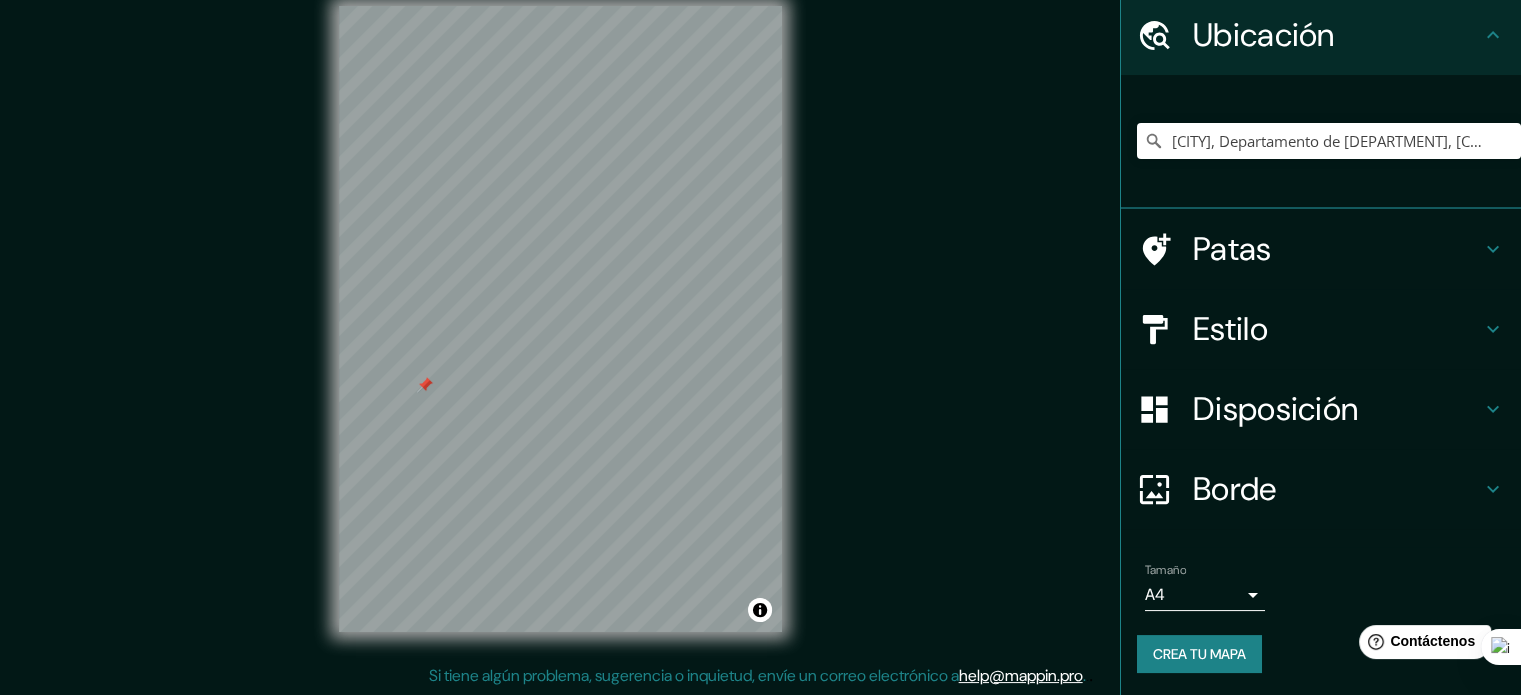 click on "Estilo" at bounding box center (1230, 329) 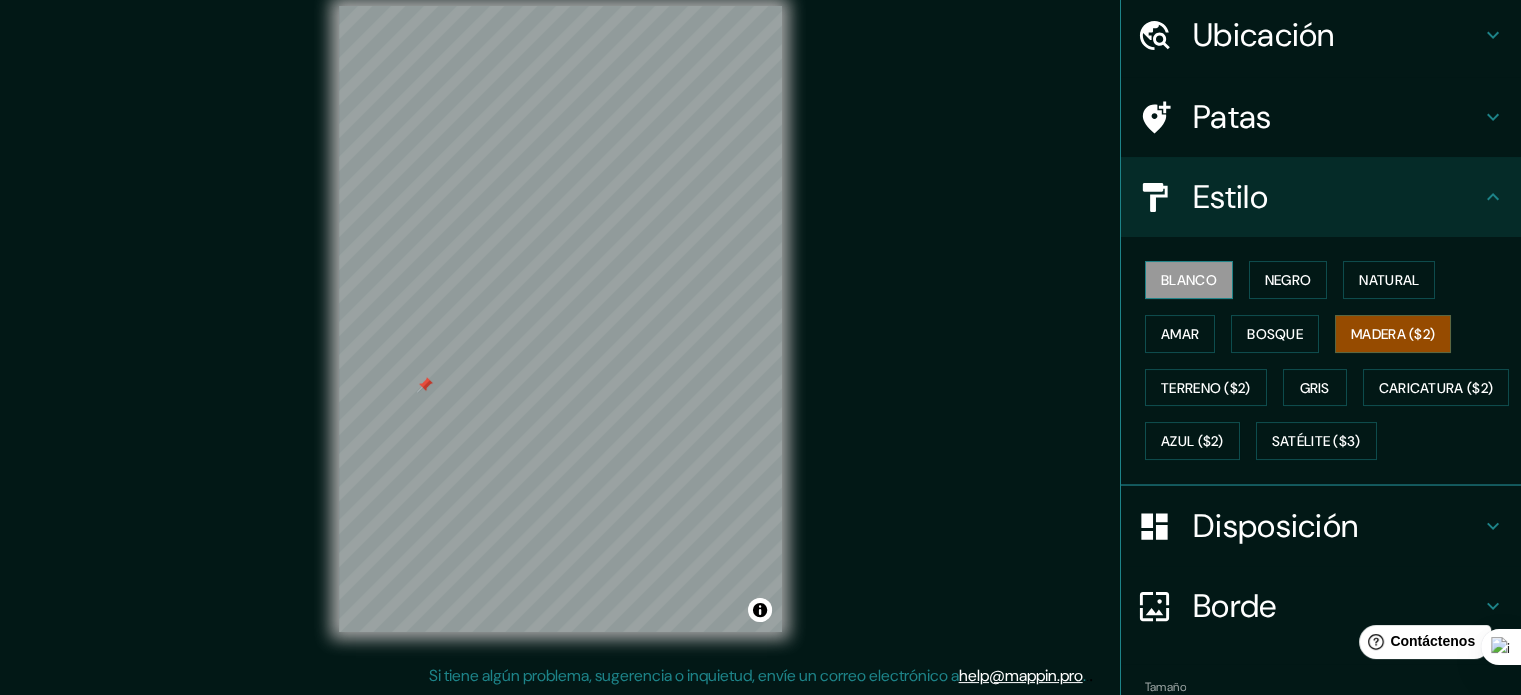 click on "Blanco" at bounding box center (1189, 280) 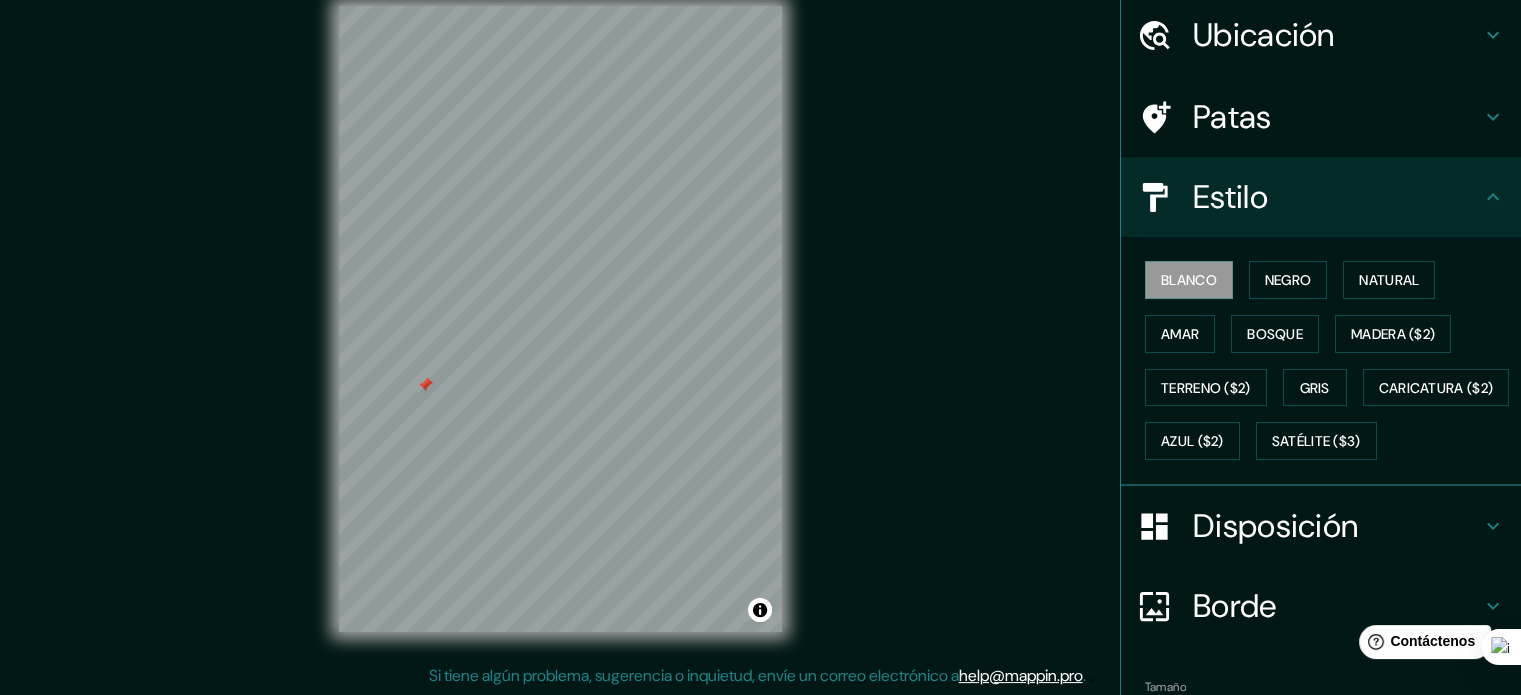 drag, startPoint x: 787, startPoint y: 316, endPoint x: 1002, endPoint y: 423, distance: 240.15411 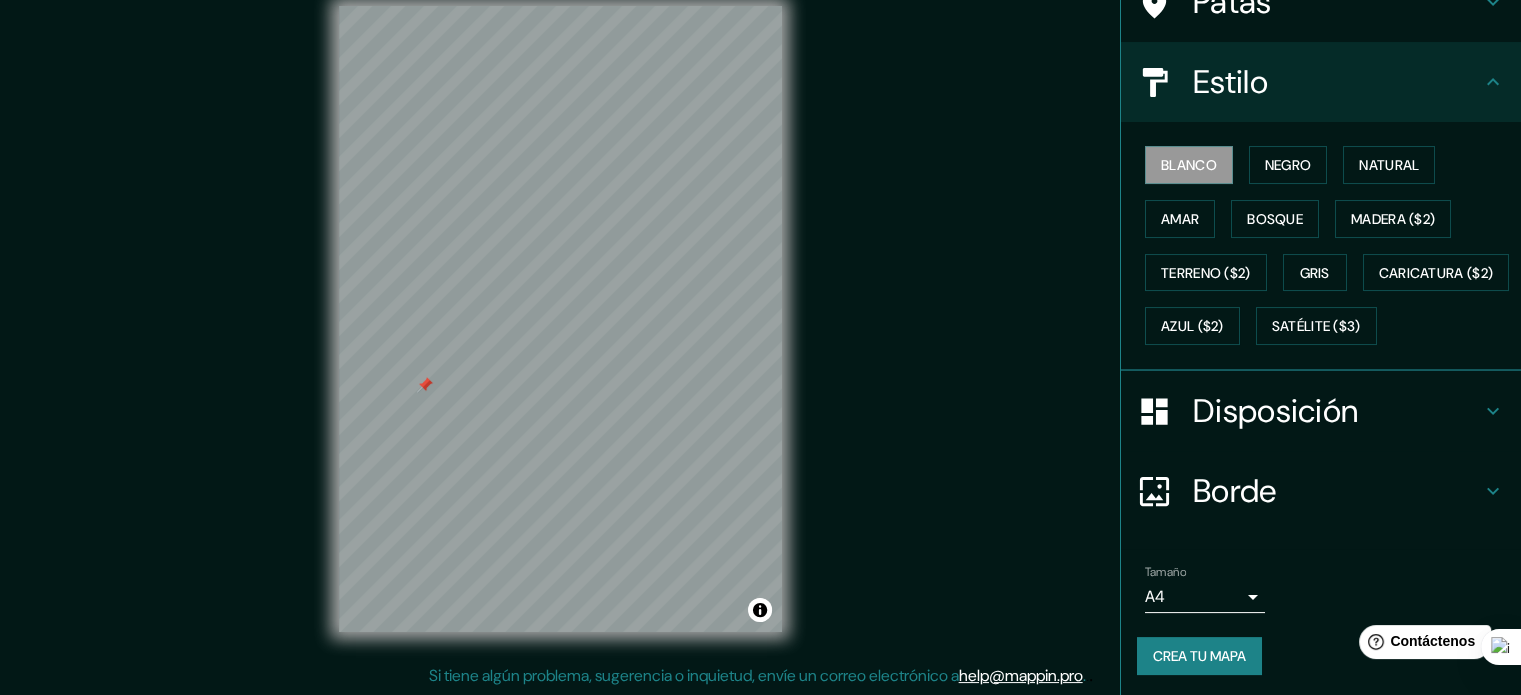 scroll, scrollTop: 236, scrollLeft: 0, axis: vertical 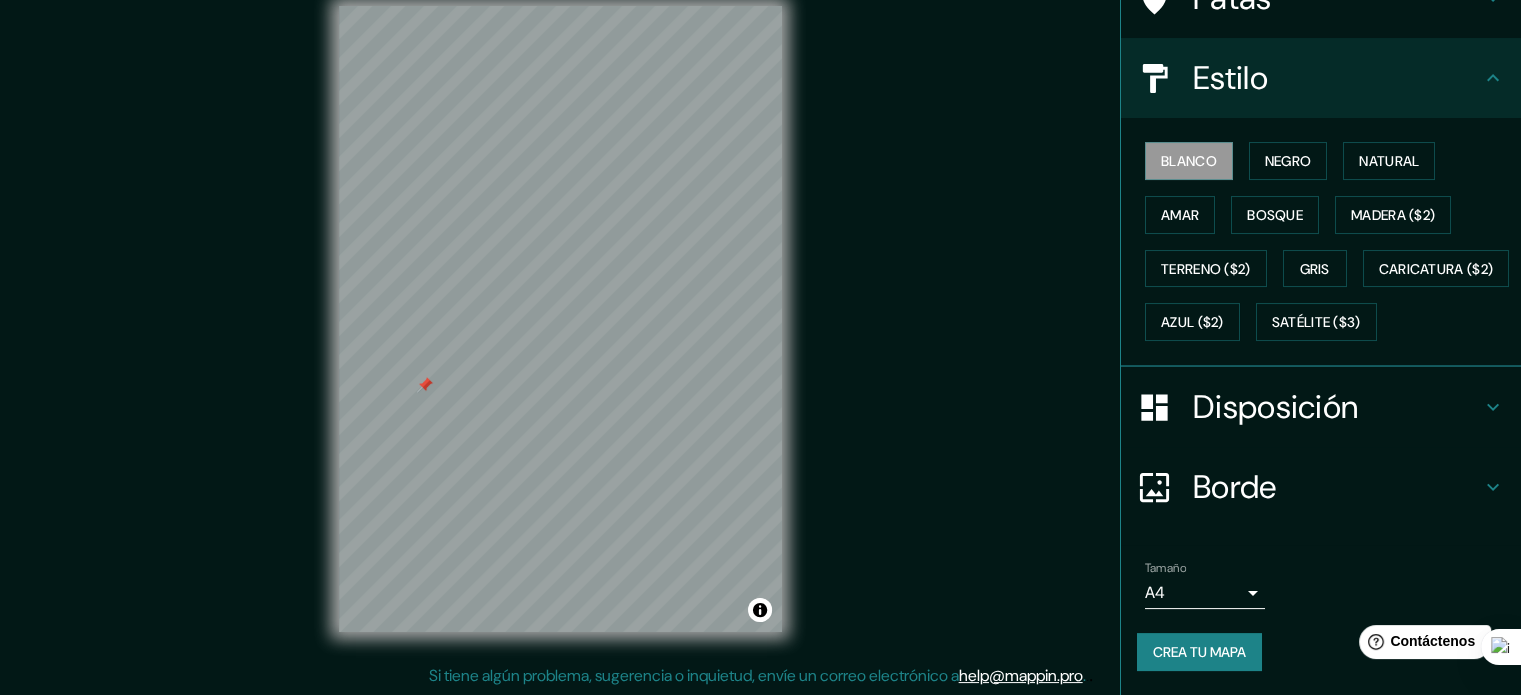 click on "Crea tu mapa" at bounding box center [1199, 652] 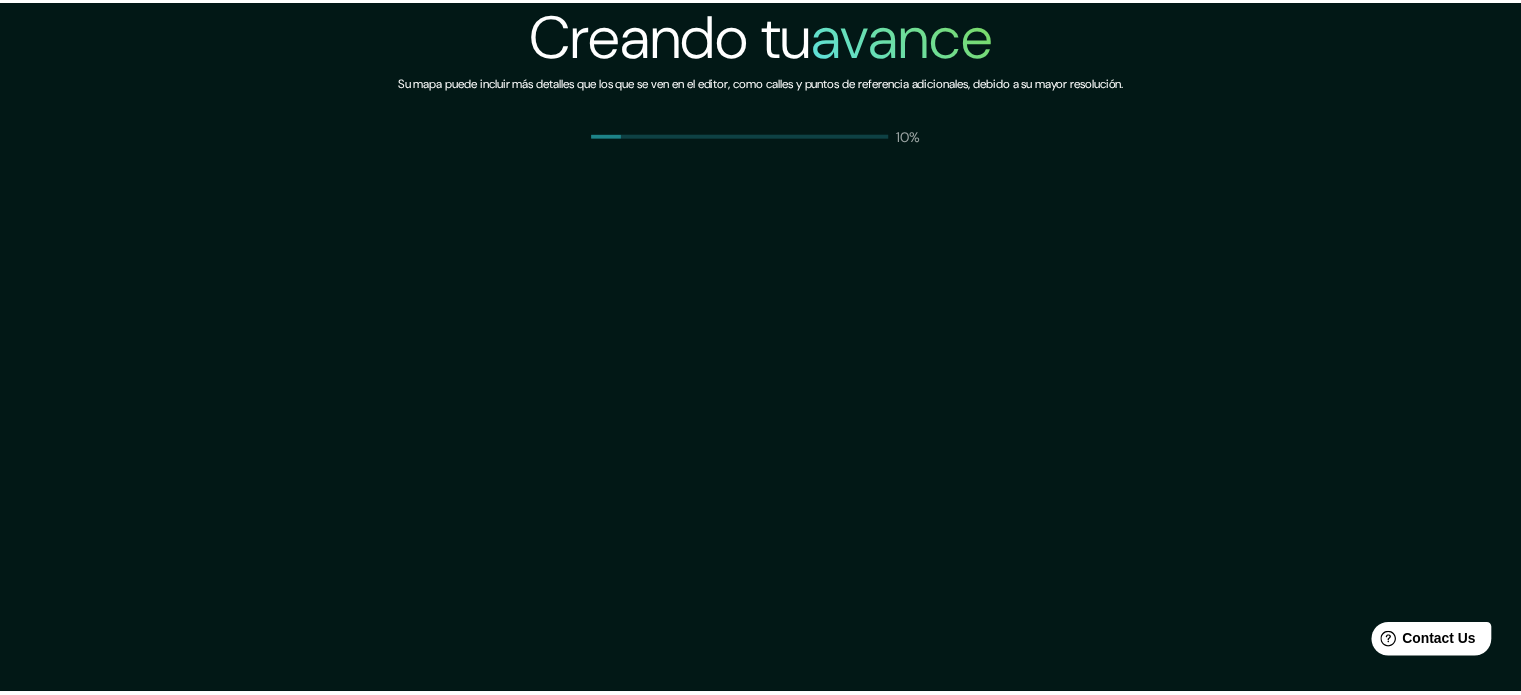 scroll, scrollTop: 0, scrollLeft: 0, axis: both 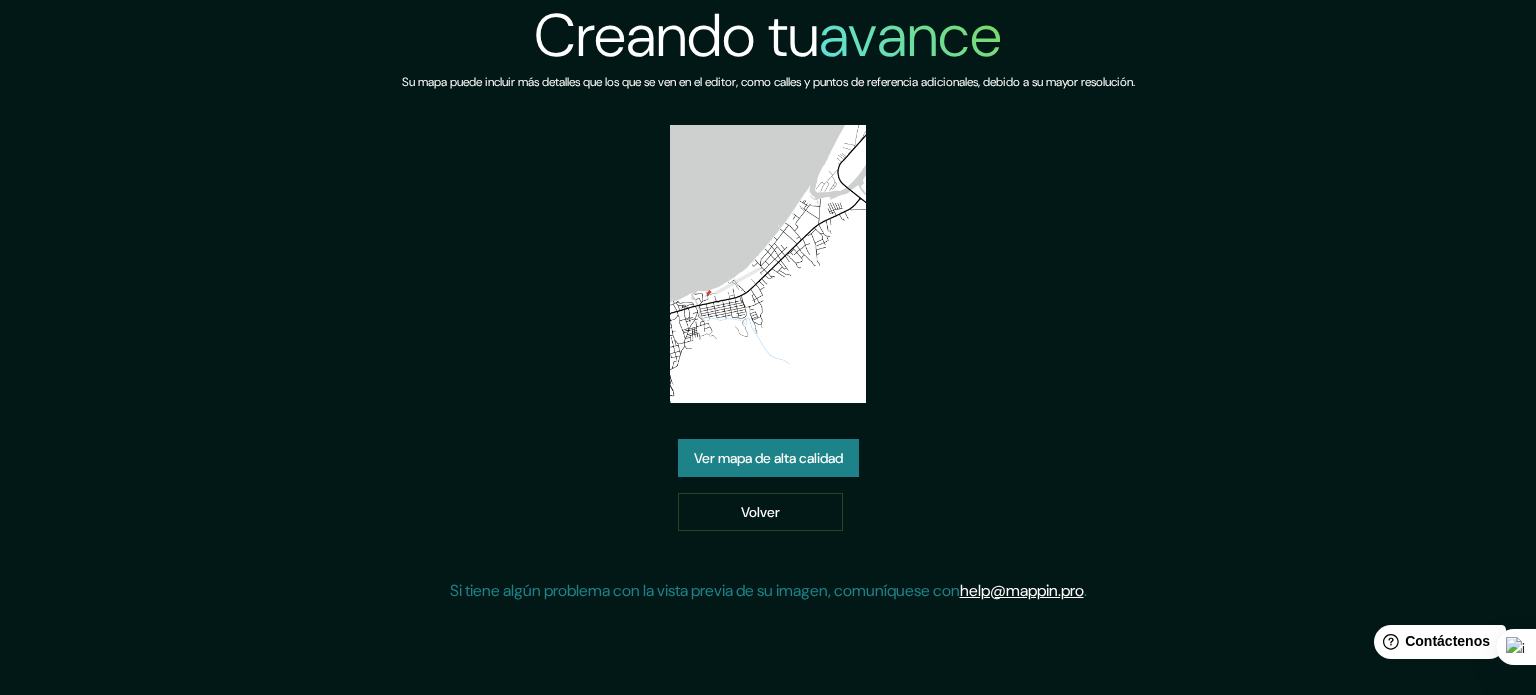 click on "Ver mapa de alta calidad" at bounding box center [768, 458] 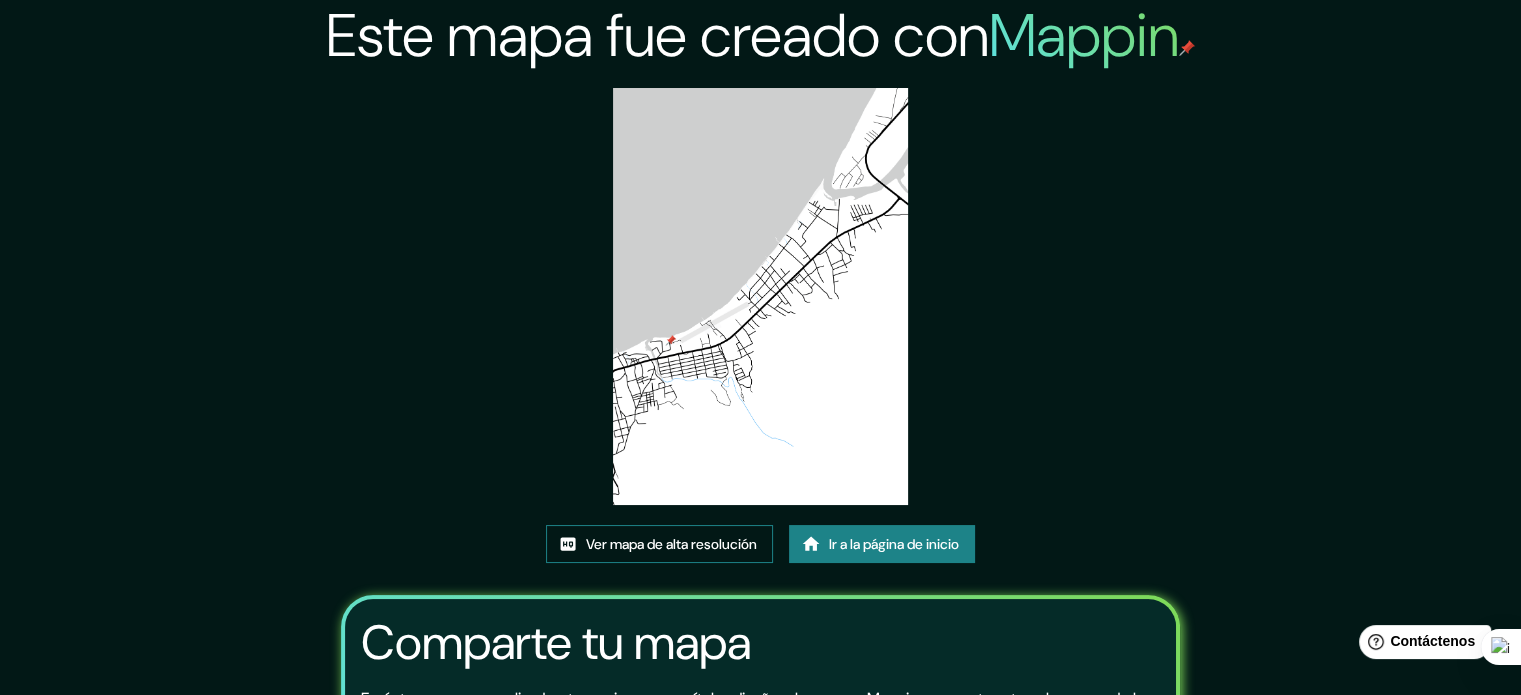 click on "Ver mapa de alta resolución" at bounding box center (671, 544) 